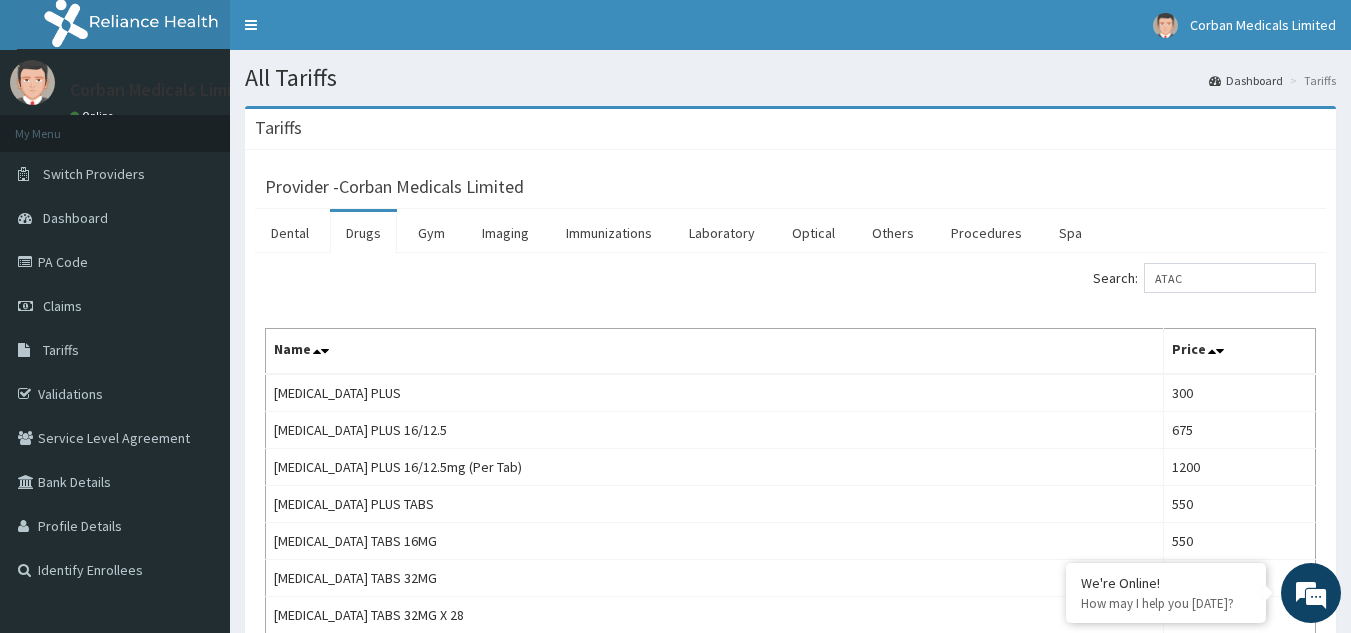 scroll, scrollTop: 0, scrollLeft: 0, axis: both 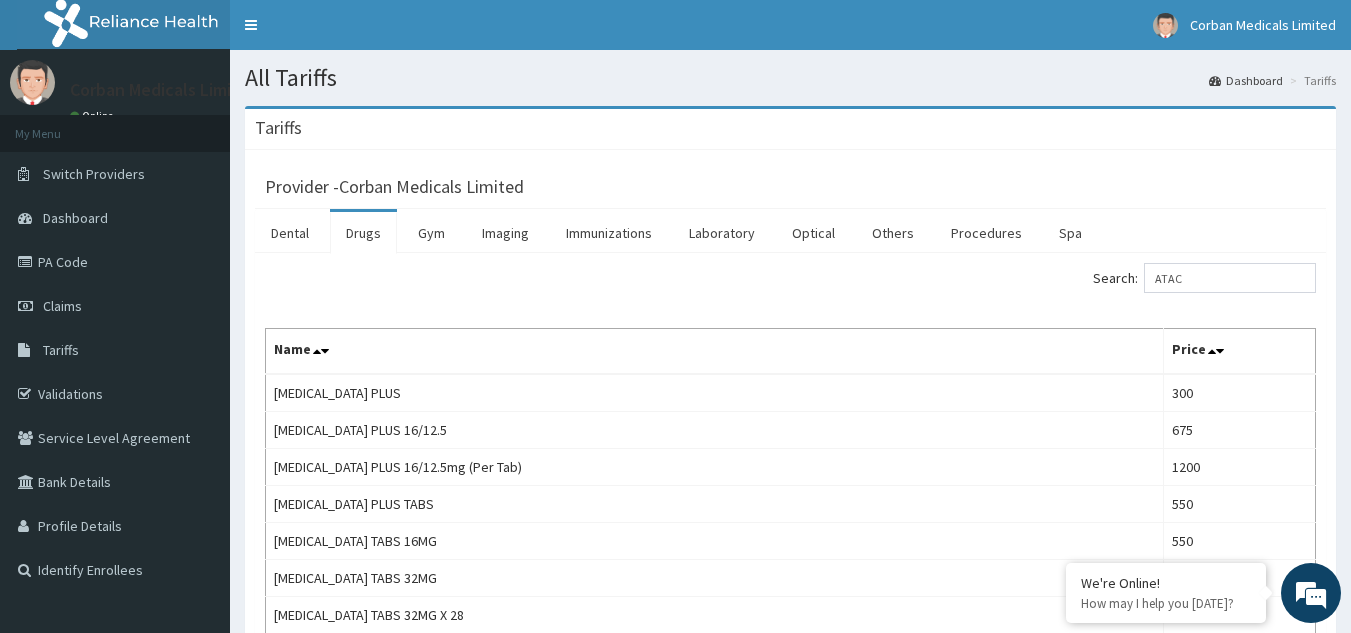 click on "Drugs" at bounding box center (363, 233) 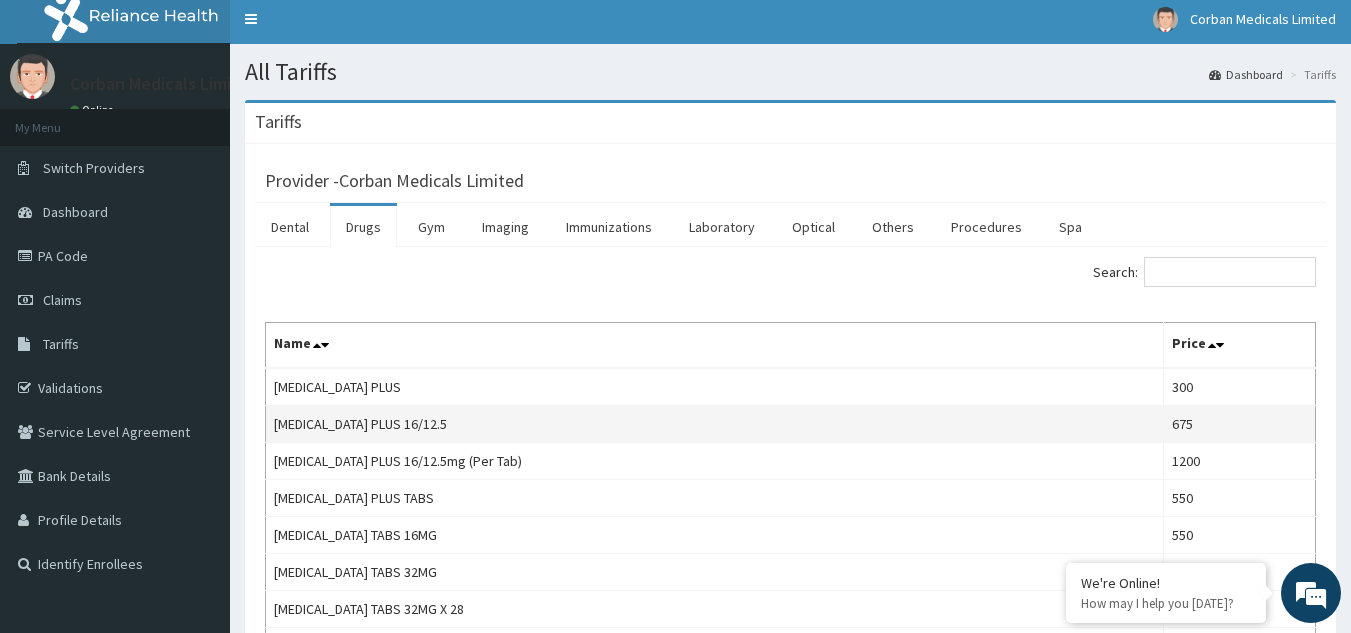 scroll, scrollTop: 0, scrollLeft: 0, axis: both 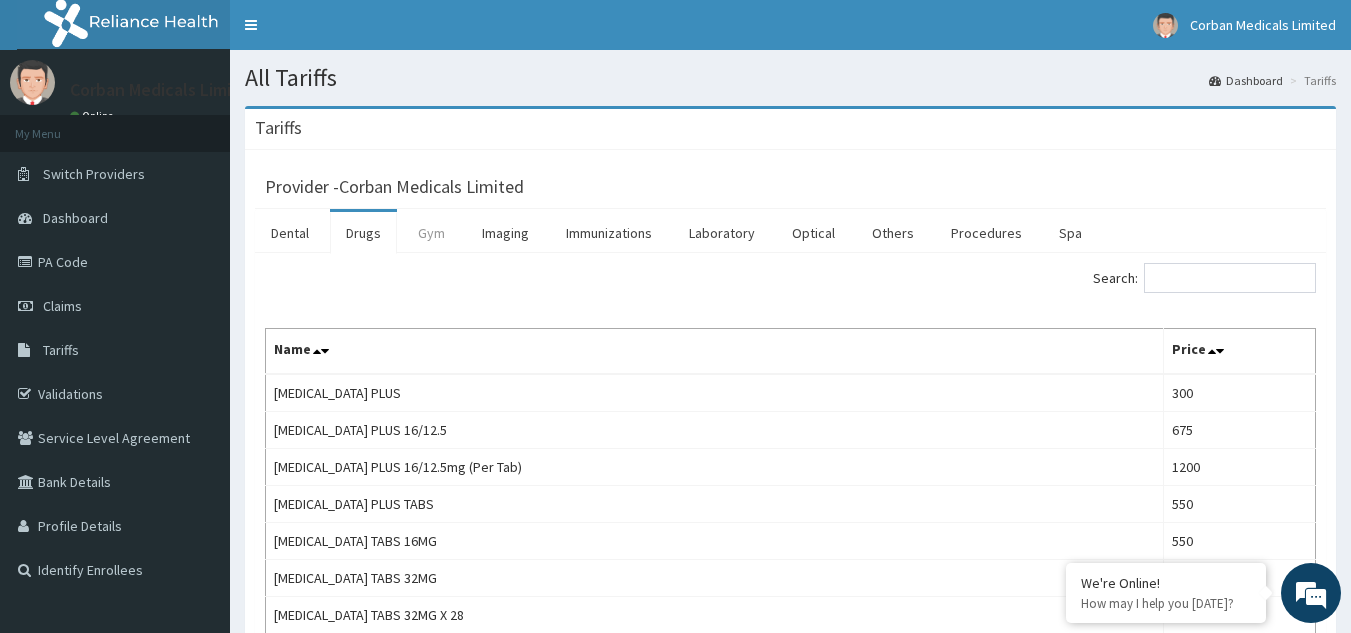 click on "Gym" at bounding box center [431, 233] 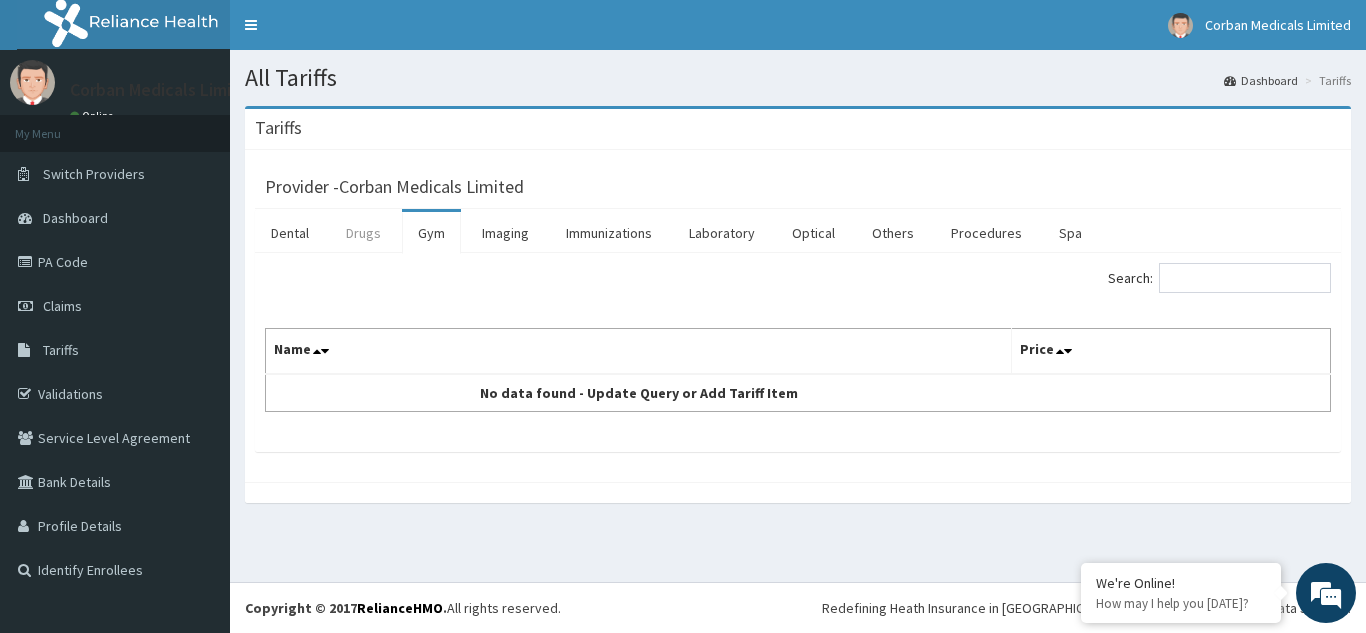 click on "Drugs" at bounding box center (363, 233) 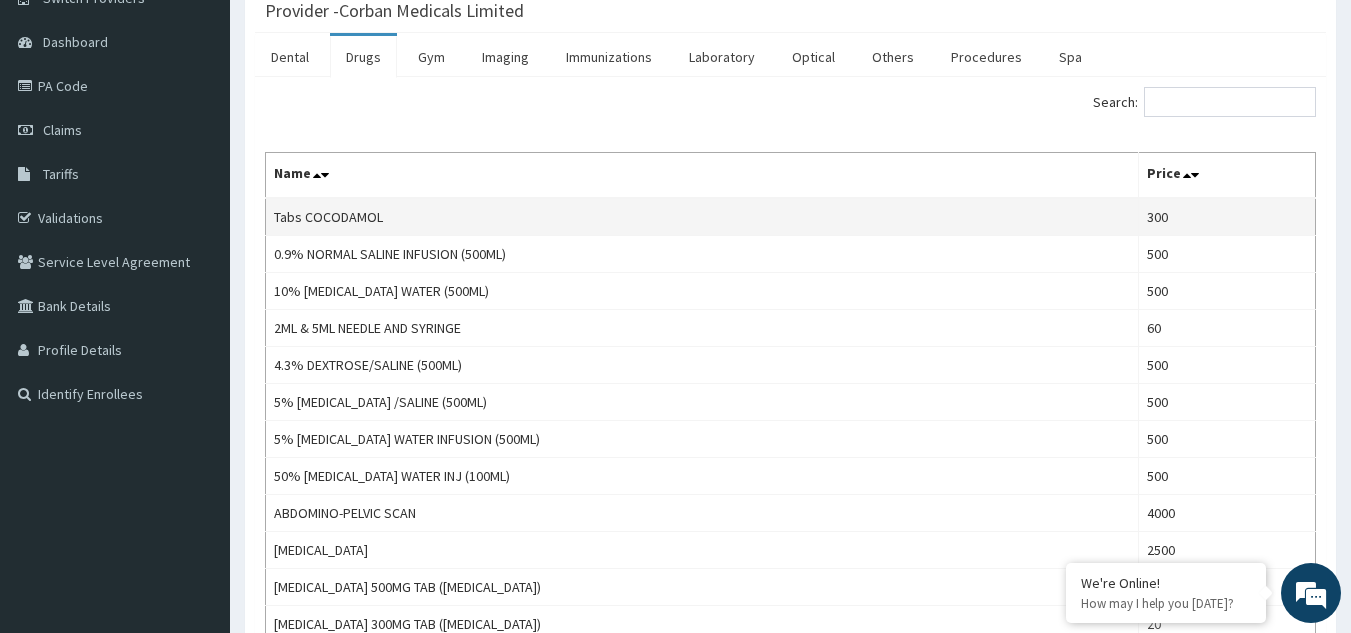scroll, scrollTop: 175, scrollLeft: 0, axis: vertical 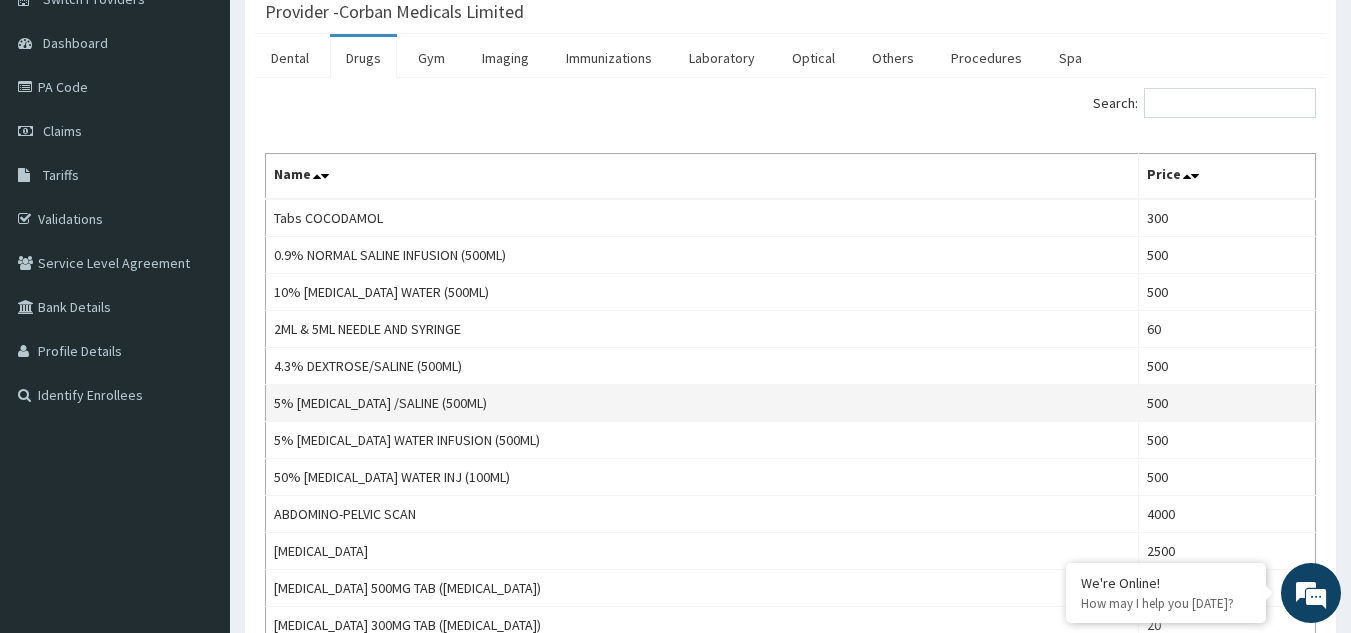 click on "5% [MEDICAL_DATA] /SALINE  (500ML)" at bounding box center (702, 403) 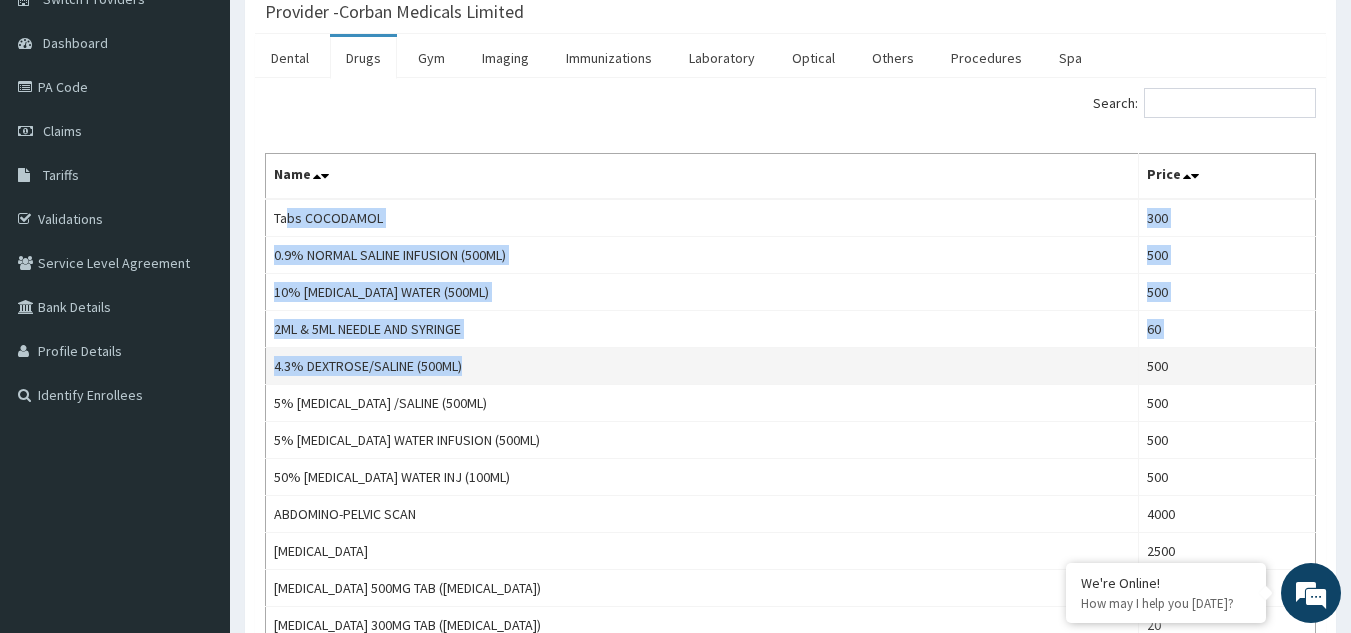 drag, startPoint x: 283, startPoint y: 202, endPoint x: 750, endPoint y: 354, distance: 491.11404 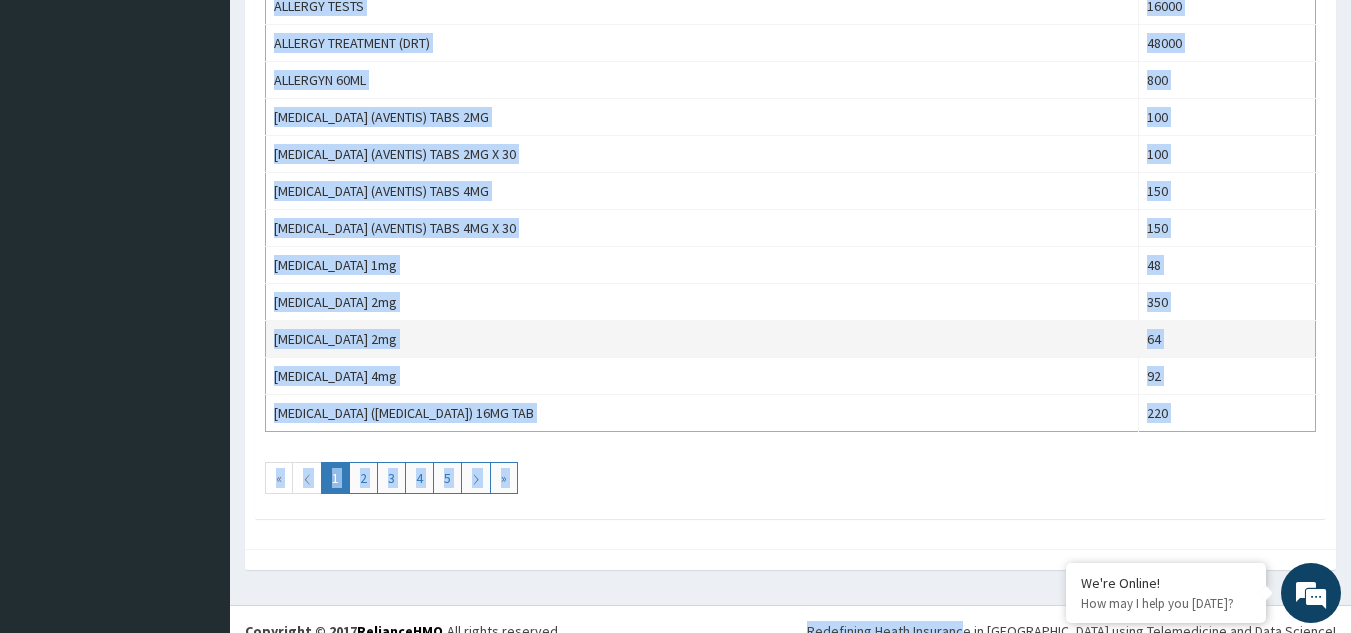 scroll, scrollTop: 1816, scrollLeft: 0, axis: vertical 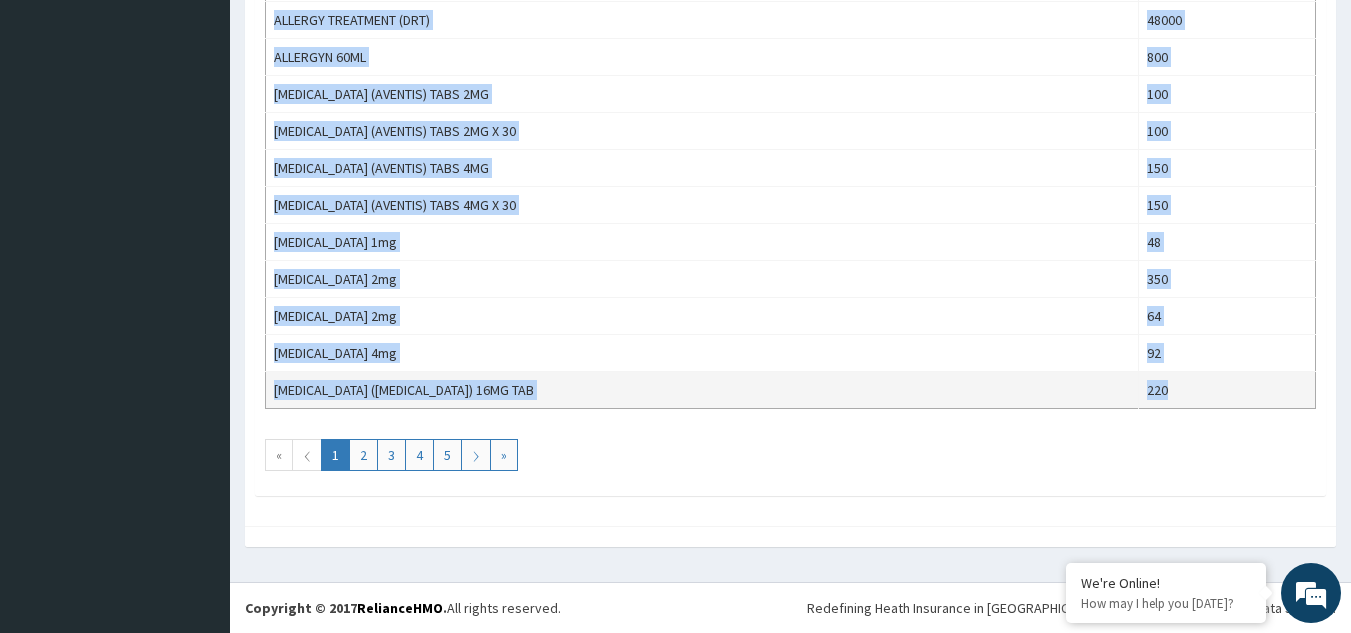 drag, startPoint x: 265, startPoint y: 219, endPoint x: 1180, endPoint y: 397, distance: 932.1529 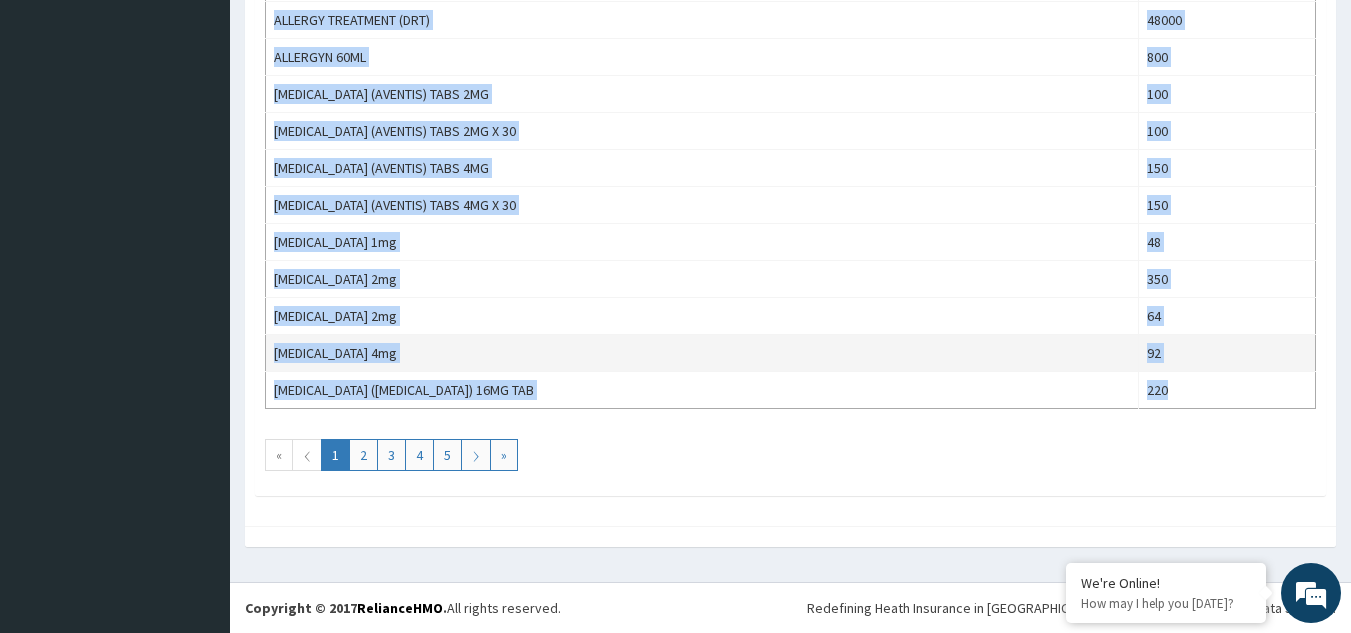 click on "[MEDICAL_DATA] 4mg" at bounding box center (702, 353) 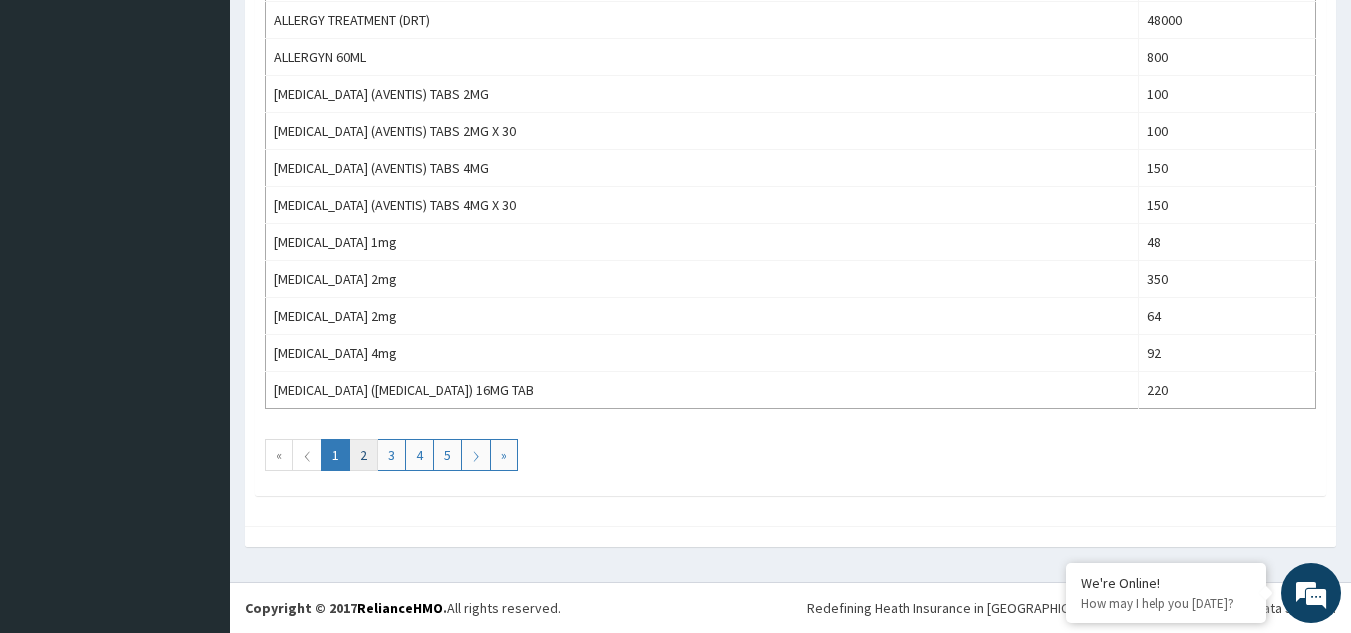 click on "2" at bounding box center [363, 455] 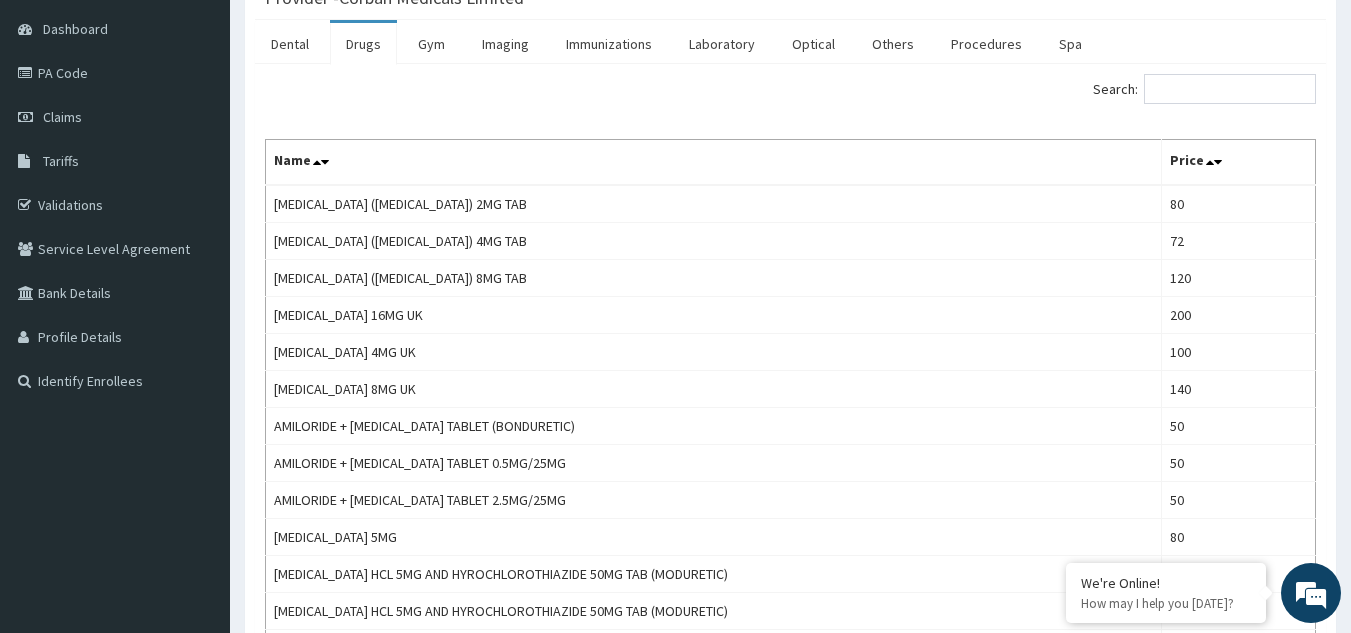 scroll, scrollTop: 190, scrollLeft: 0, axis: vertical 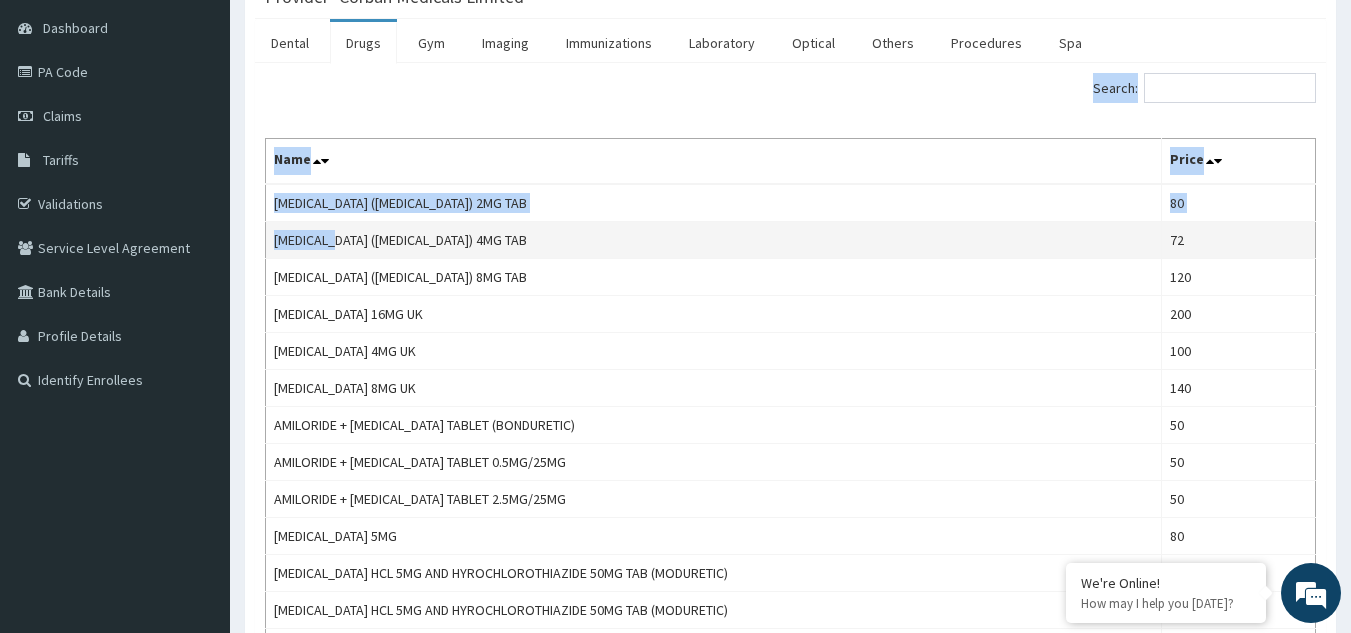 drag, startPoint x: 262, startPoint y: 198, endPoint x: 337, endPoint y: 232, distance: 82.346825 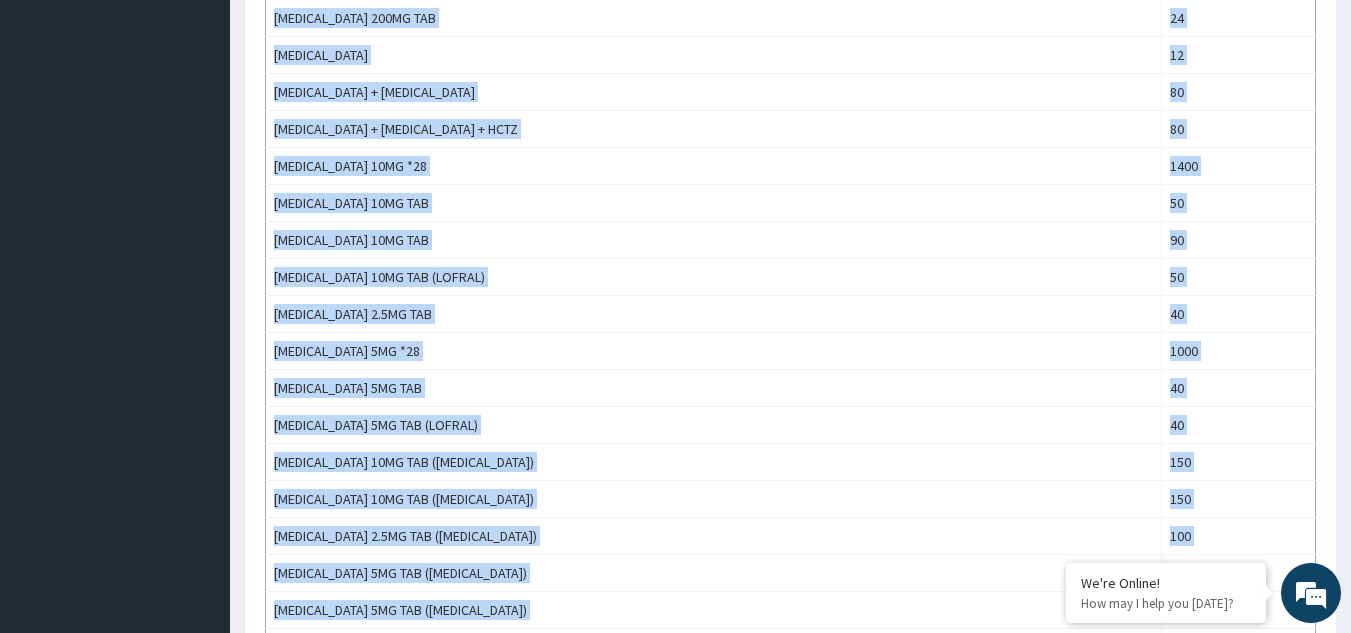 scroll, scrollTop: 1816, scrollLeft: 0, axis: vertical 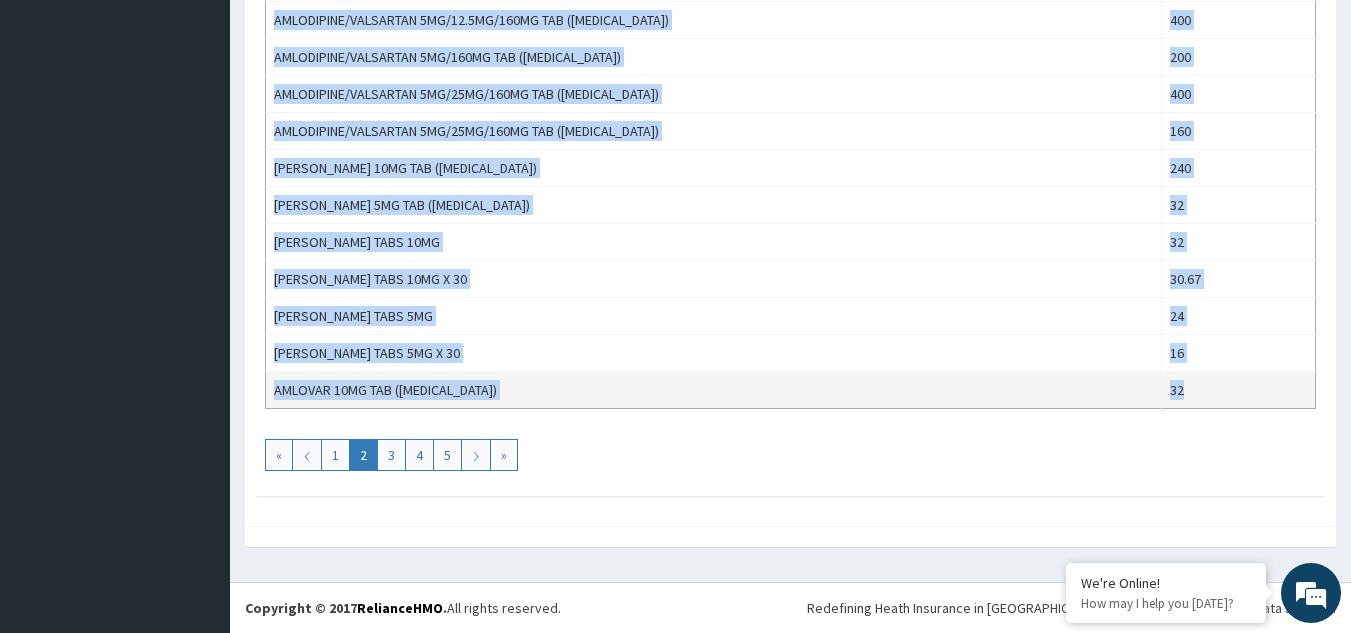 drag, startPoint x: 265, startPoint y: 204, endPoint x: 1188, endPoint y: 384, distance: 940.3877 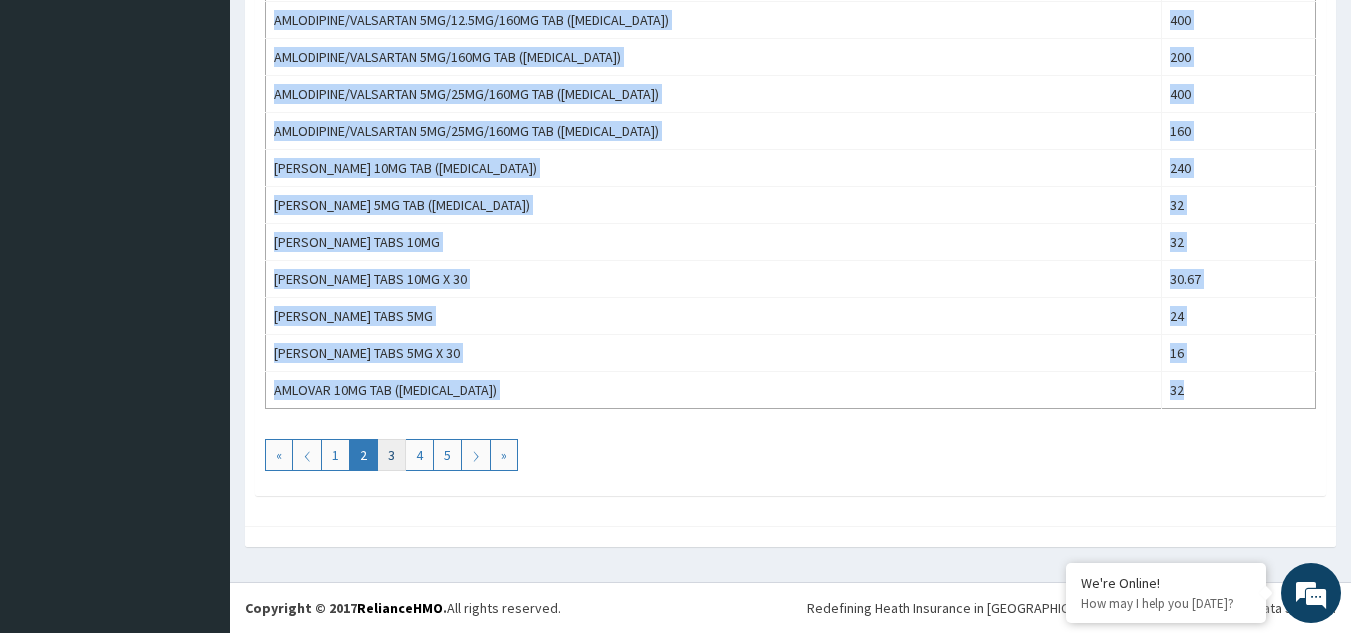 click on "3" at bounding box center (391, 455) 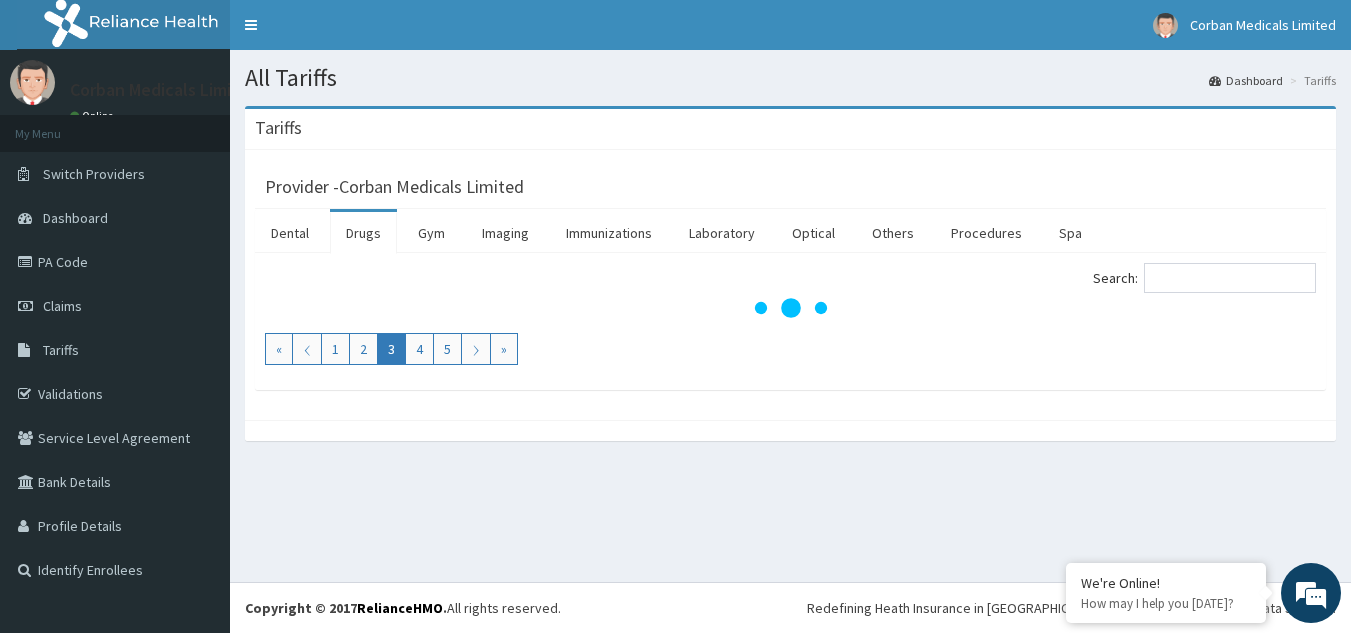 scroll, scrollTop: 0, scrollLeft: 0, axis: both 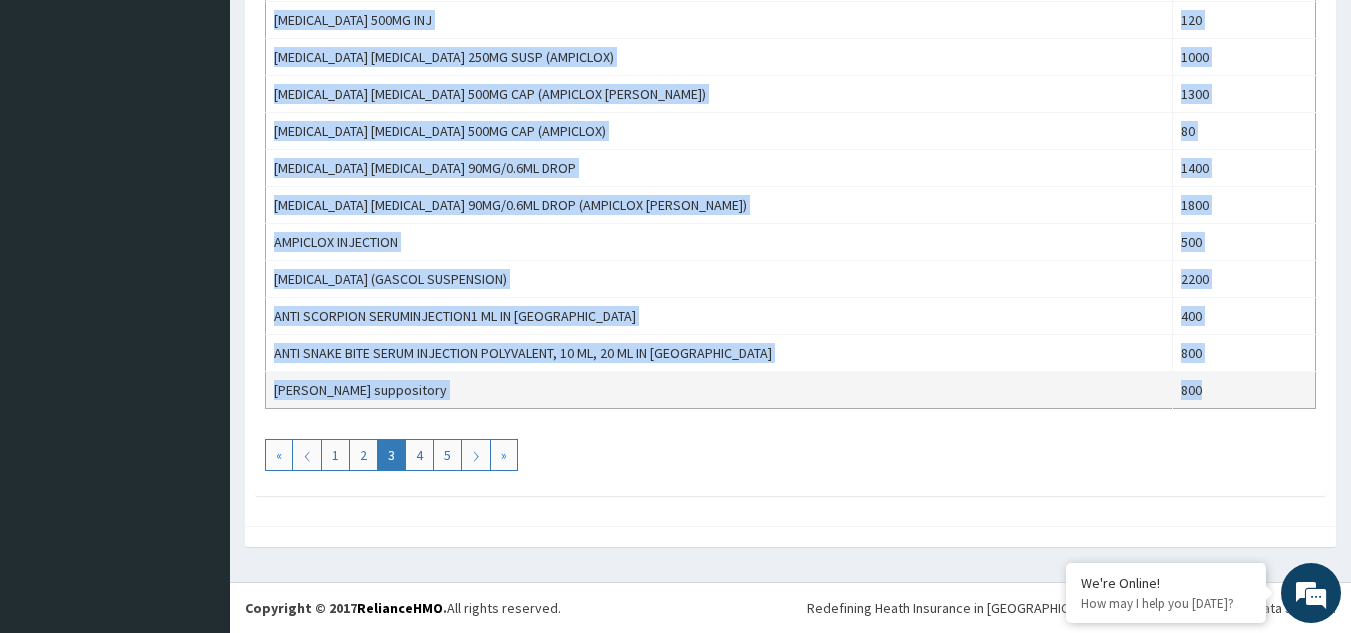 drag, startPoint x: 273, startPoint y: 389, endPoint x: 1208, endPoint y: 401, distance: 935.077 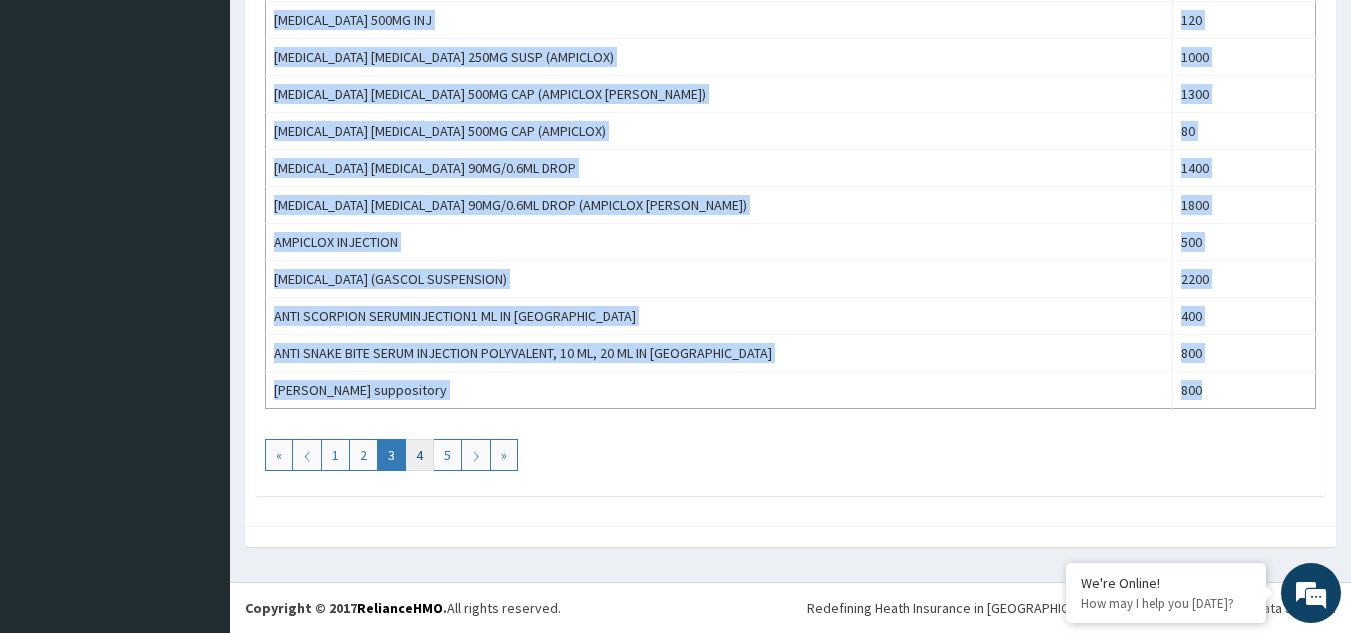 click on "4" at bounding box center (419, 455) 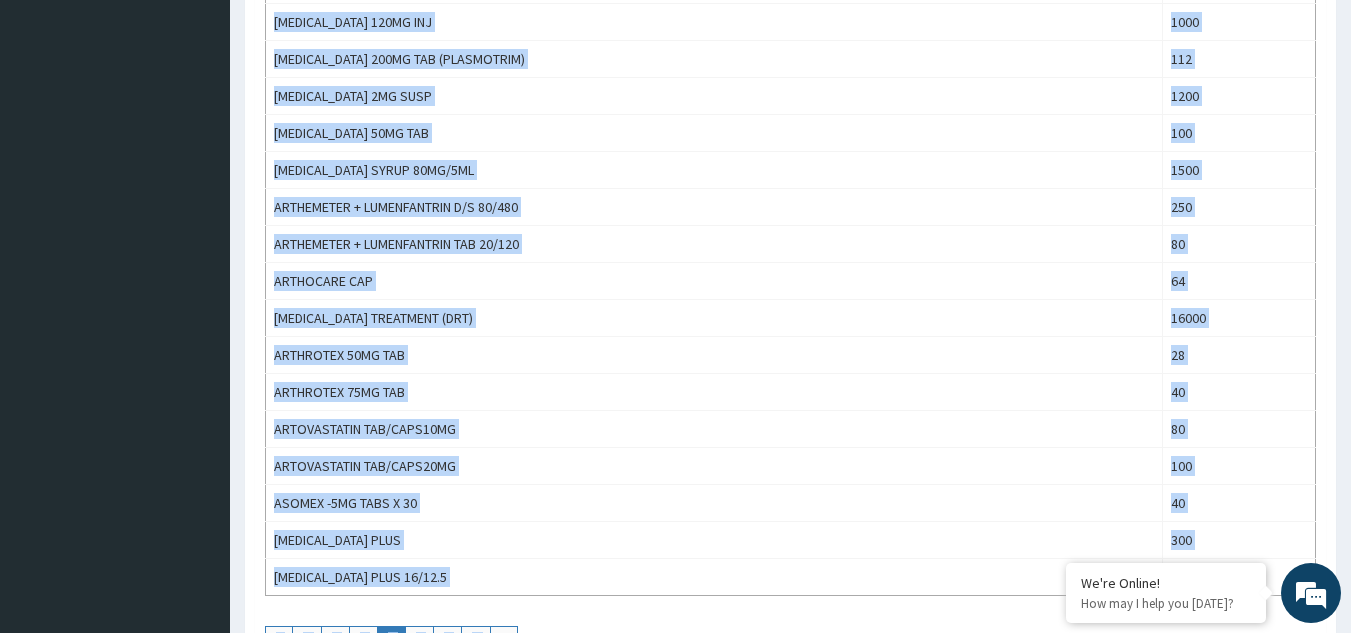 scroll, scrollTop: 1816, scrollLeft: 0, axis: vertical 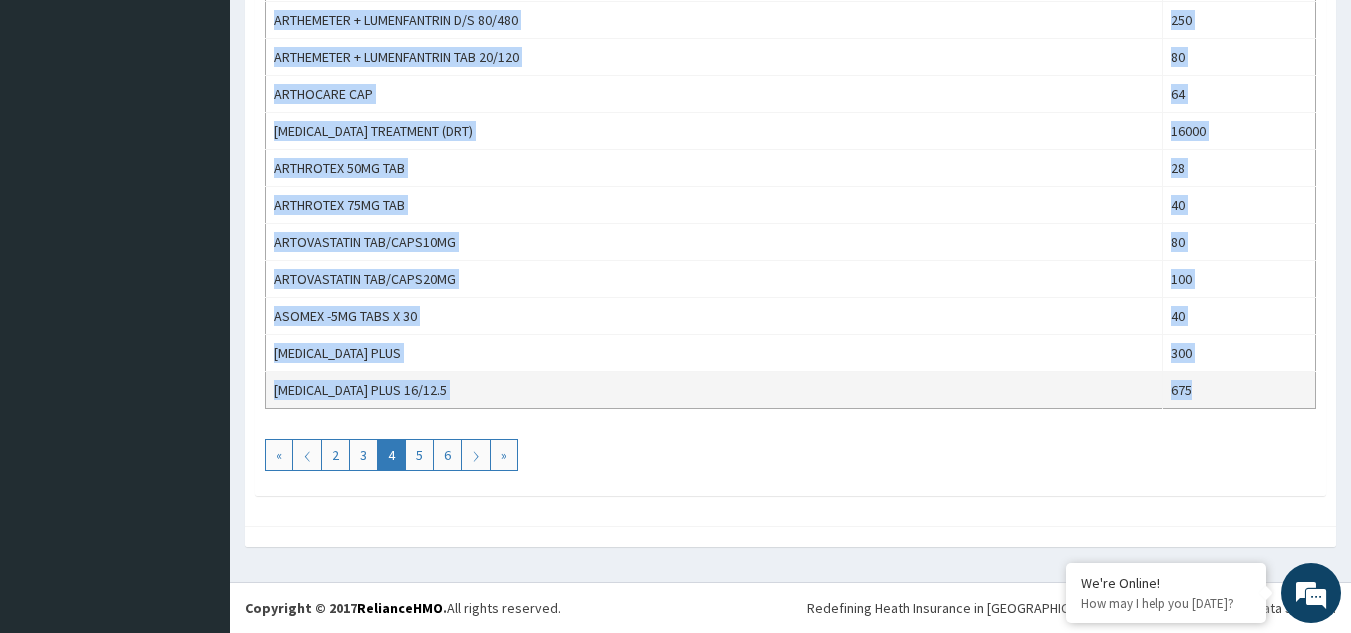 drag, startPoint x: 273, startPoint y: 388, endPoint x: 1237, endPoint y: 391, distance: 964.00464 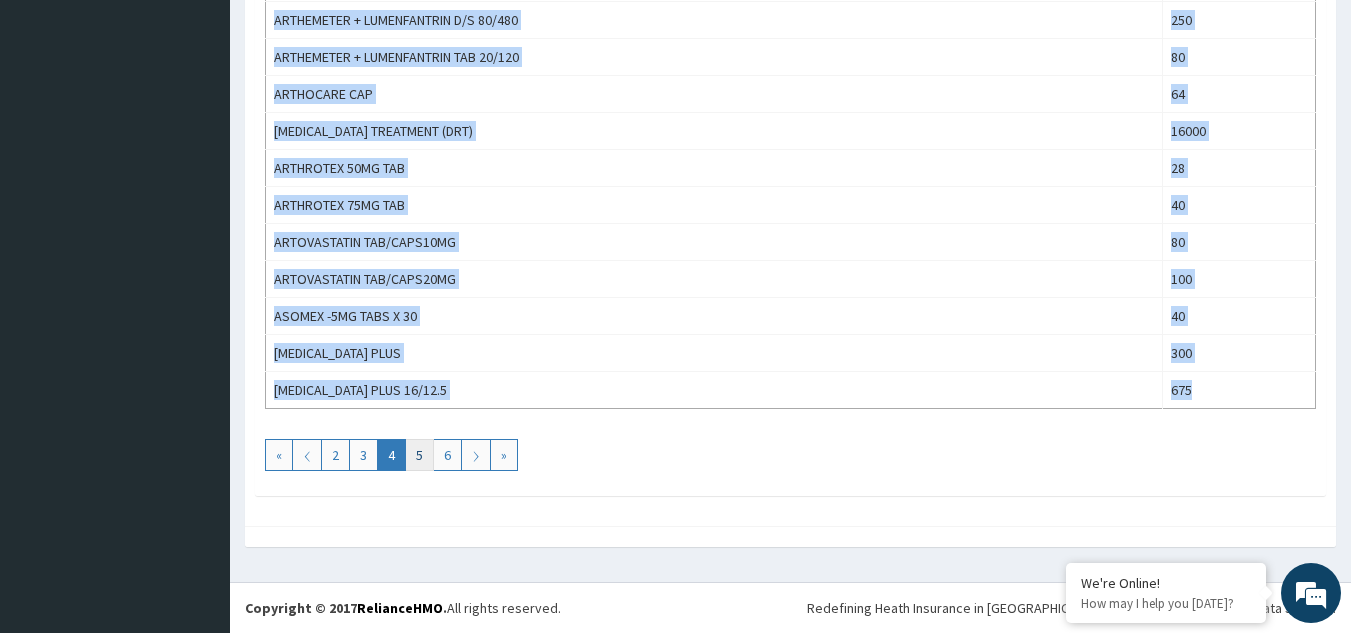 click on "5" at bounding box center (419, 455) 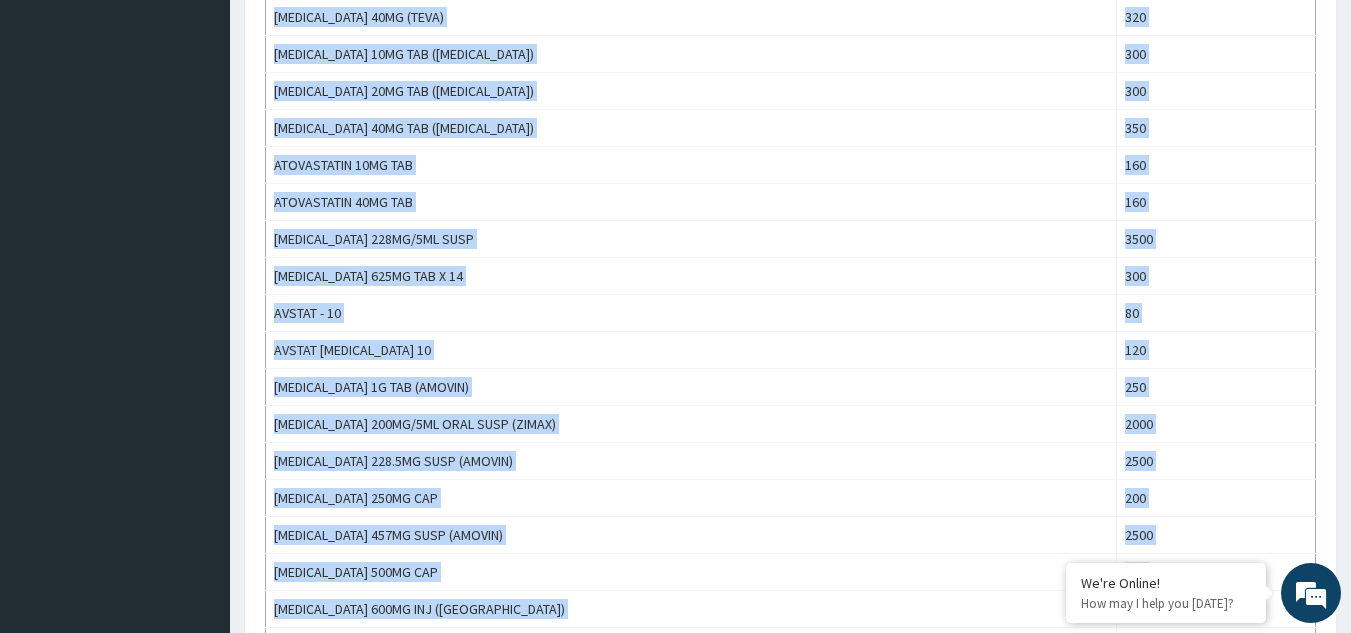 scroll, scrollTop: 1816, scrollLeft: 0, axis: vertical 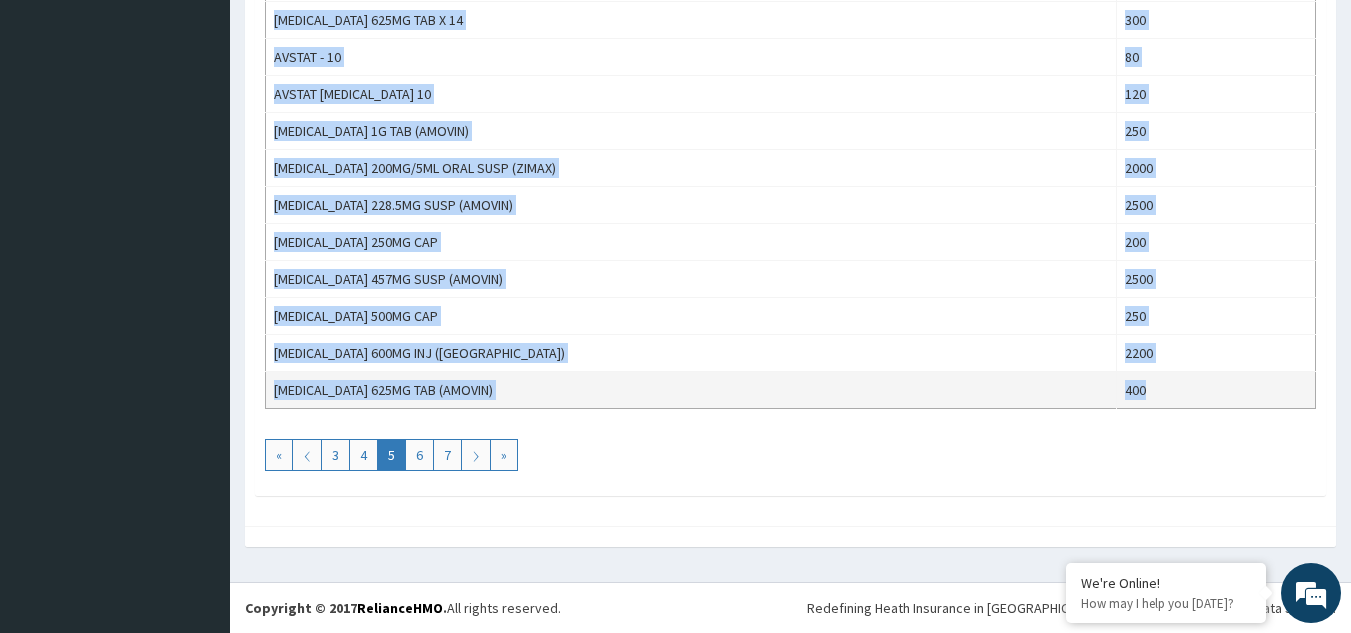 drag, startPoint x: 270, startPoint y: 382, endPoint x: 1164, endPoint y: 394, distance: 894.0805 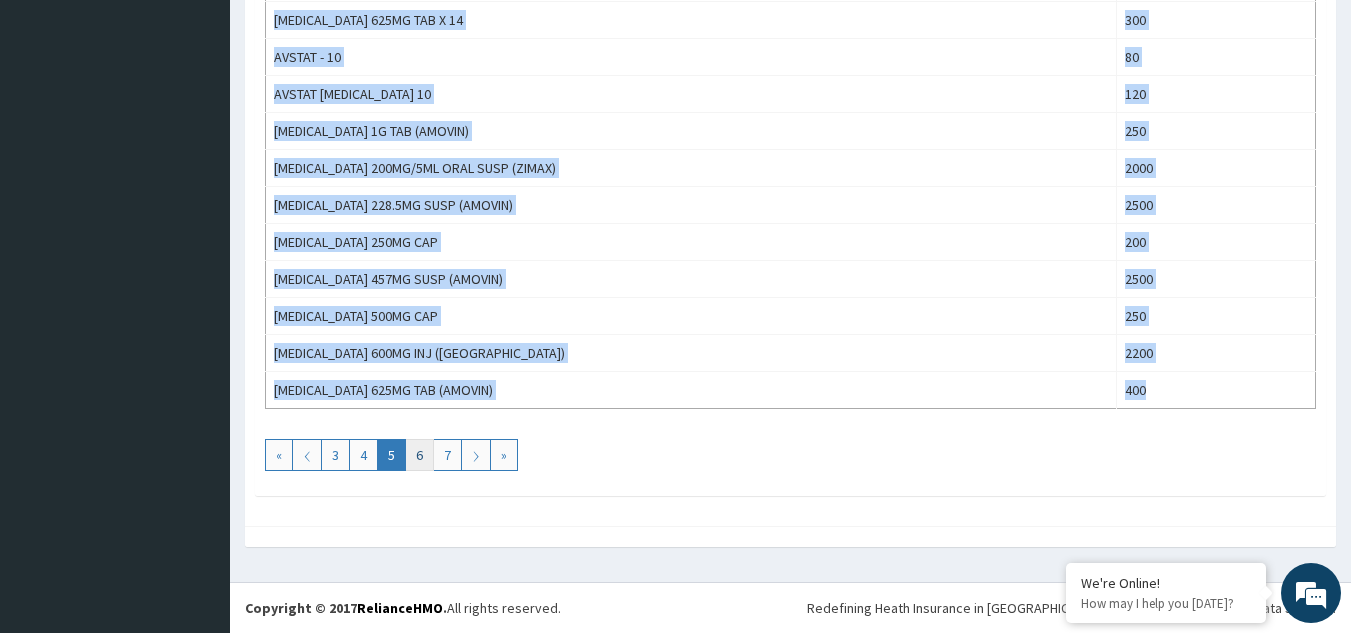 click on "6" at bounding box center [419, 455] 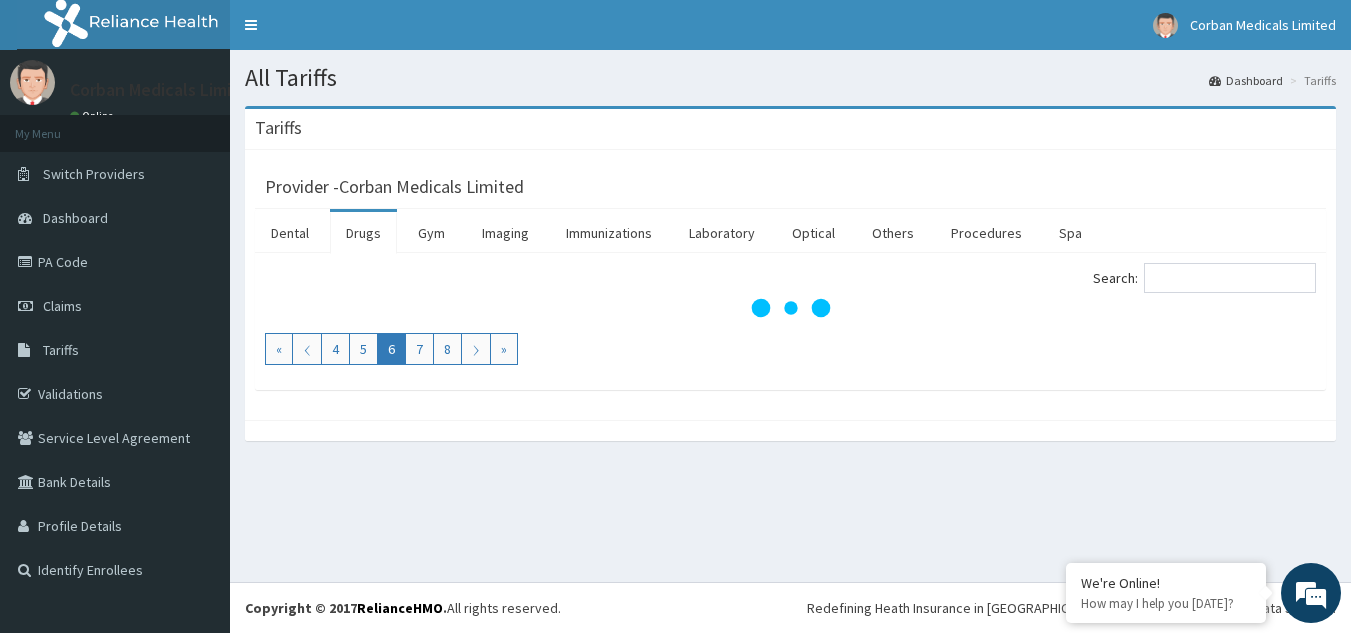 scroll, scrollTop: 0, scrollLeft: 0, axis: both 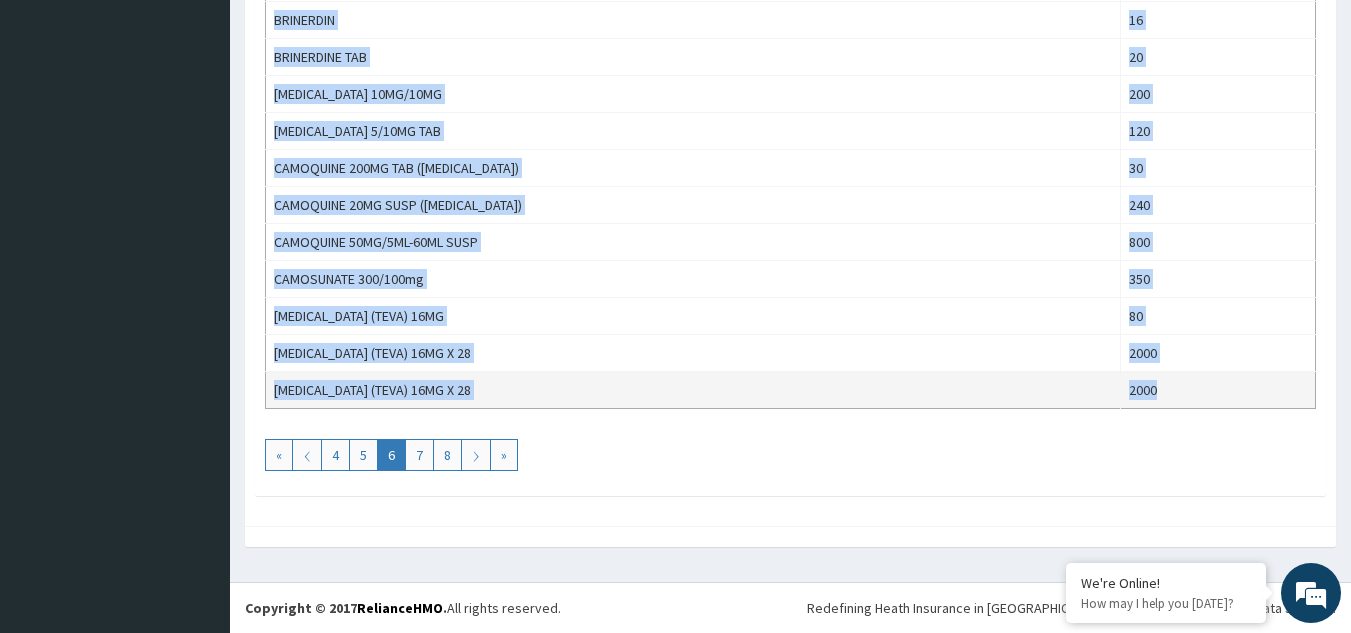drag, startPoint x: 271, startPoint y: 386, endPoint x: 1190, endPoint y: 391, distance: 919.0136 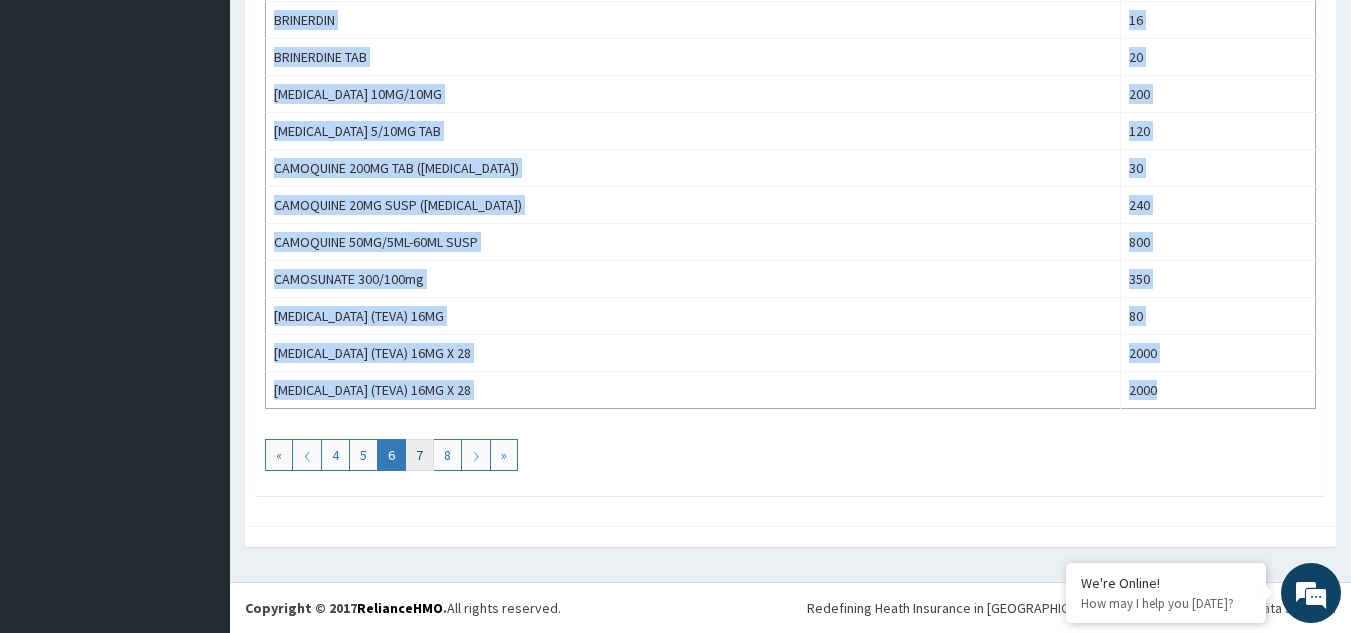 click on "7" at bounding box center (419, 455) 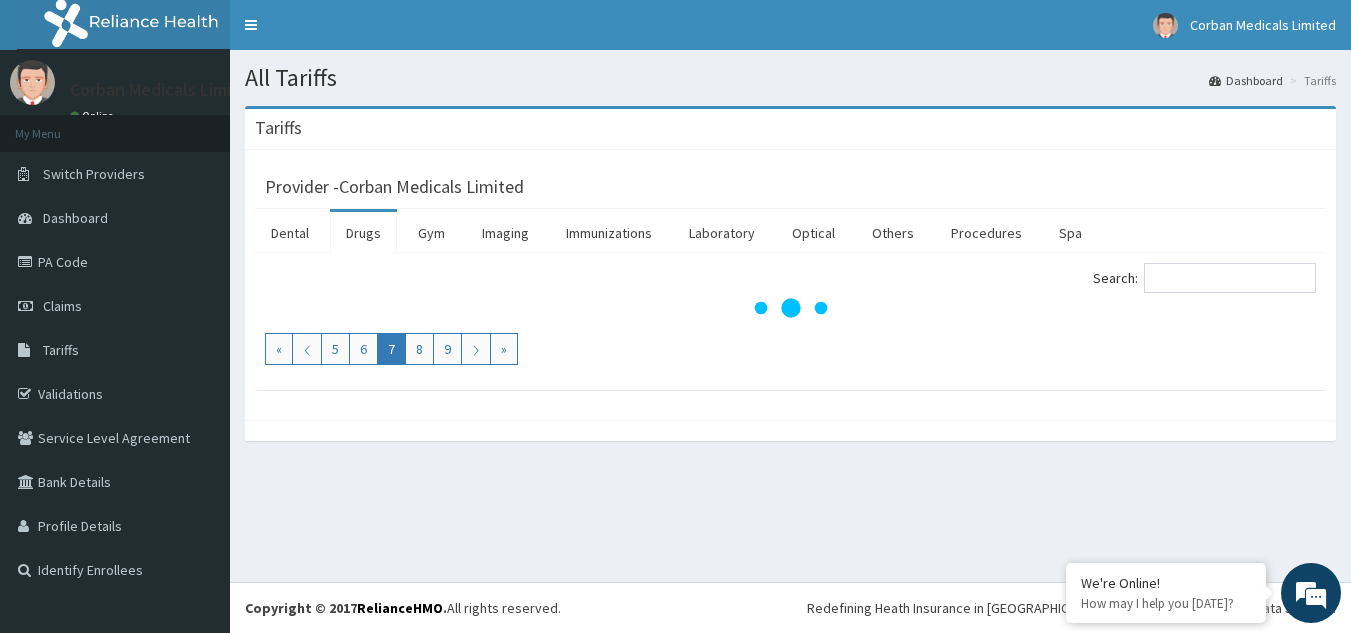 scroll, scrollTop: 0, scrollLeft: 0, axis: both 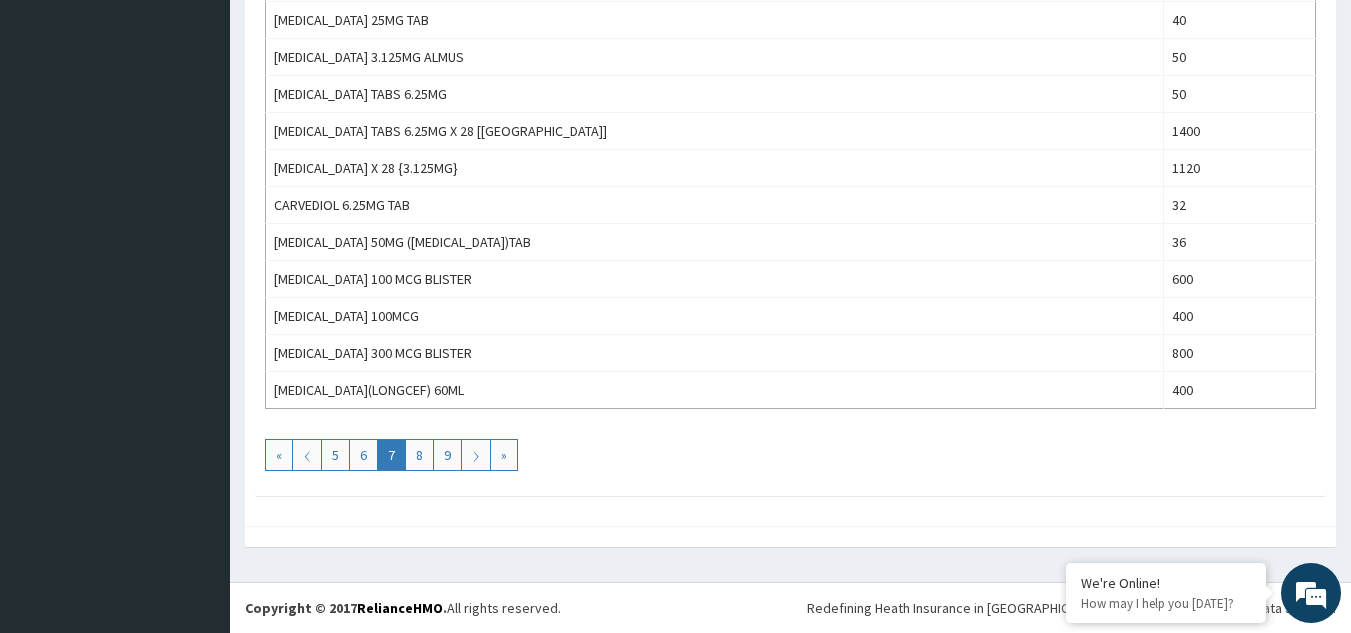drag, startPoint x: 272, startPoint y: 387, endPoint x: 728, endPoint y: 680, distance: 542.01935 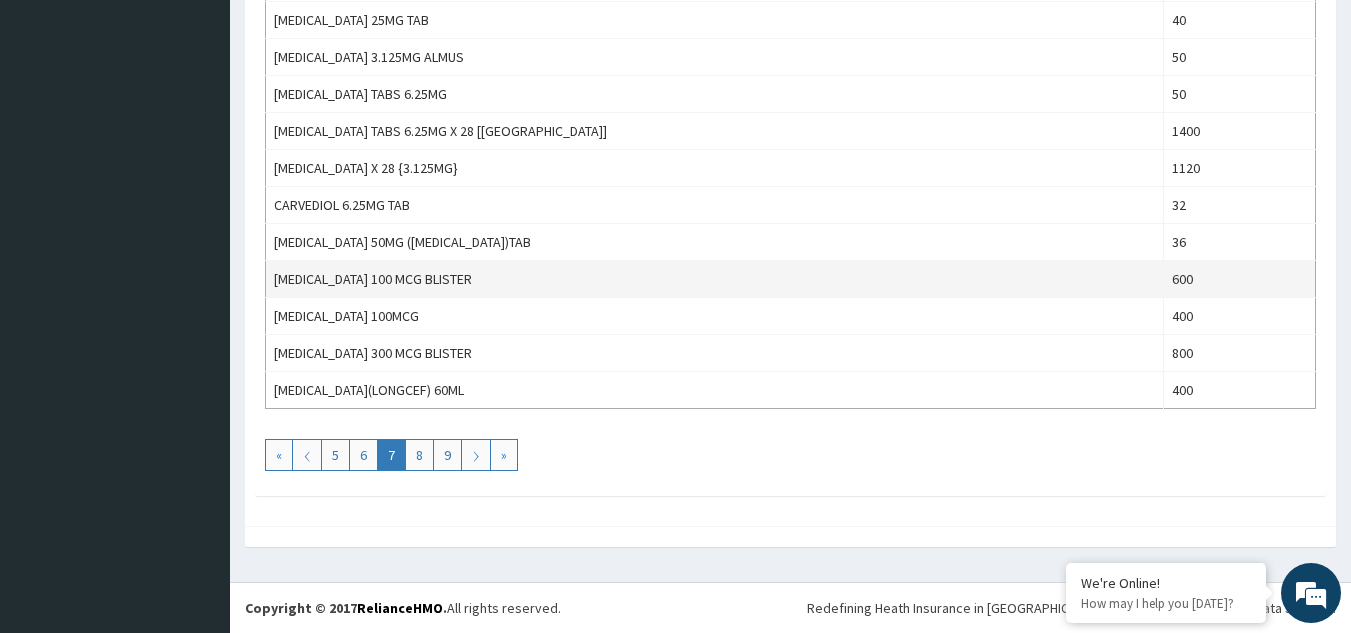 click on "[MEDICAL_DATA] 100 MCG BLISTER" at bounding box center (715, 279) 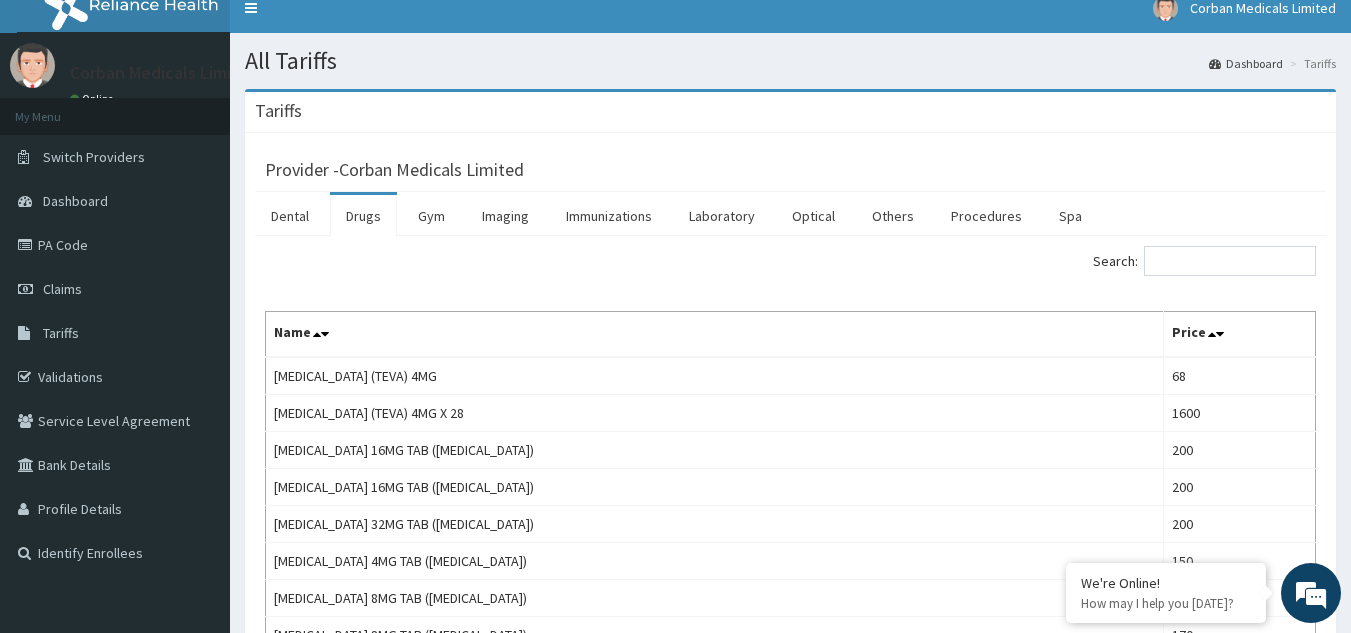 scroll, scrollTop: 0, scrollLeft: 0, axis: both 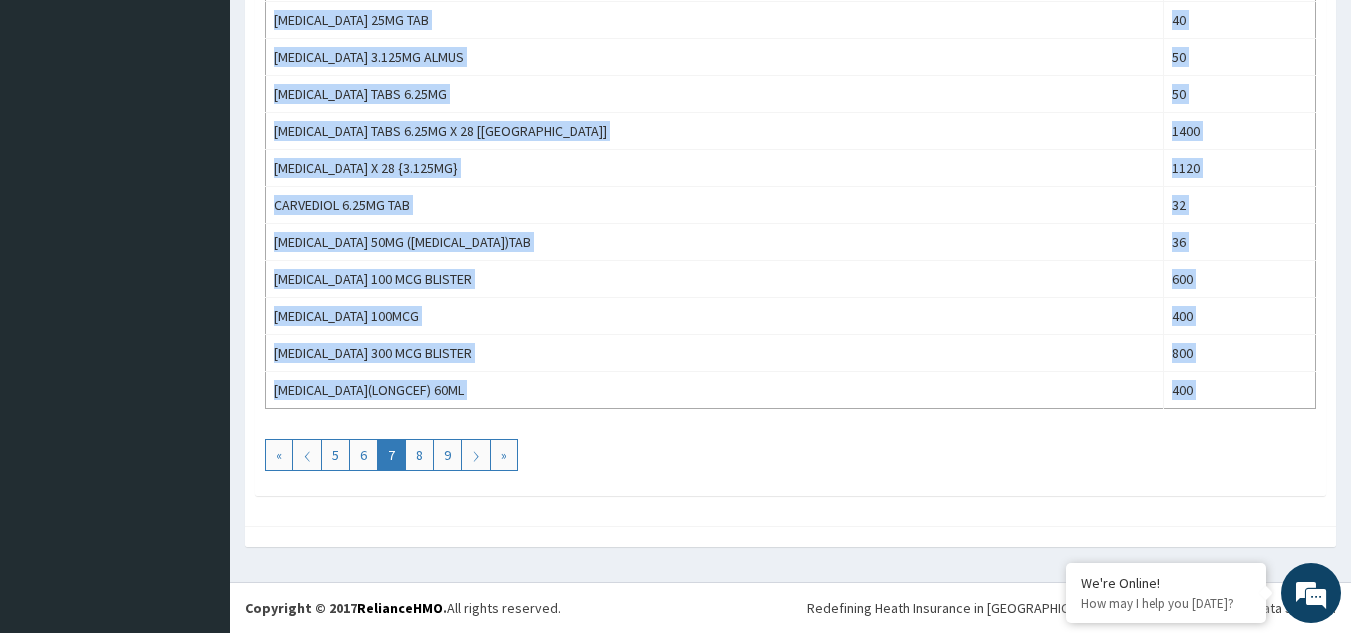 drag, startPoint x: 271, startPoint y: 397, endPoint x: 265, endPoint y: 418, distance: 21.84033 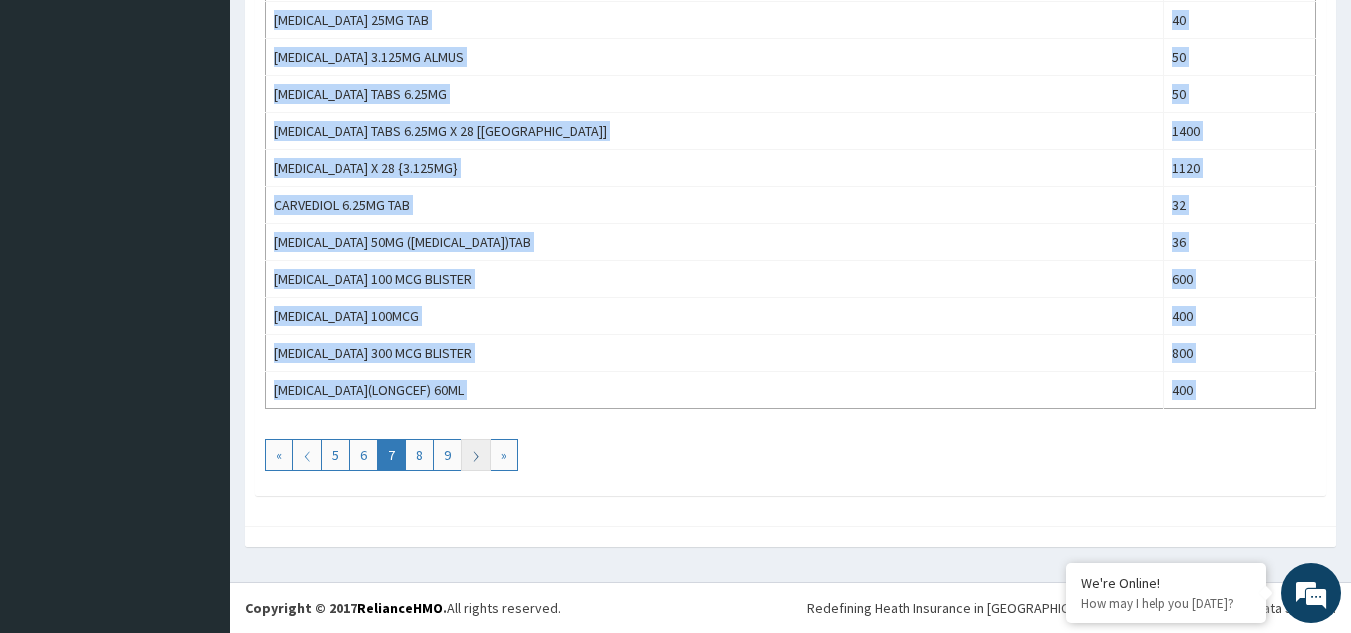 click on "⟩" at bounding box center (476, 455) 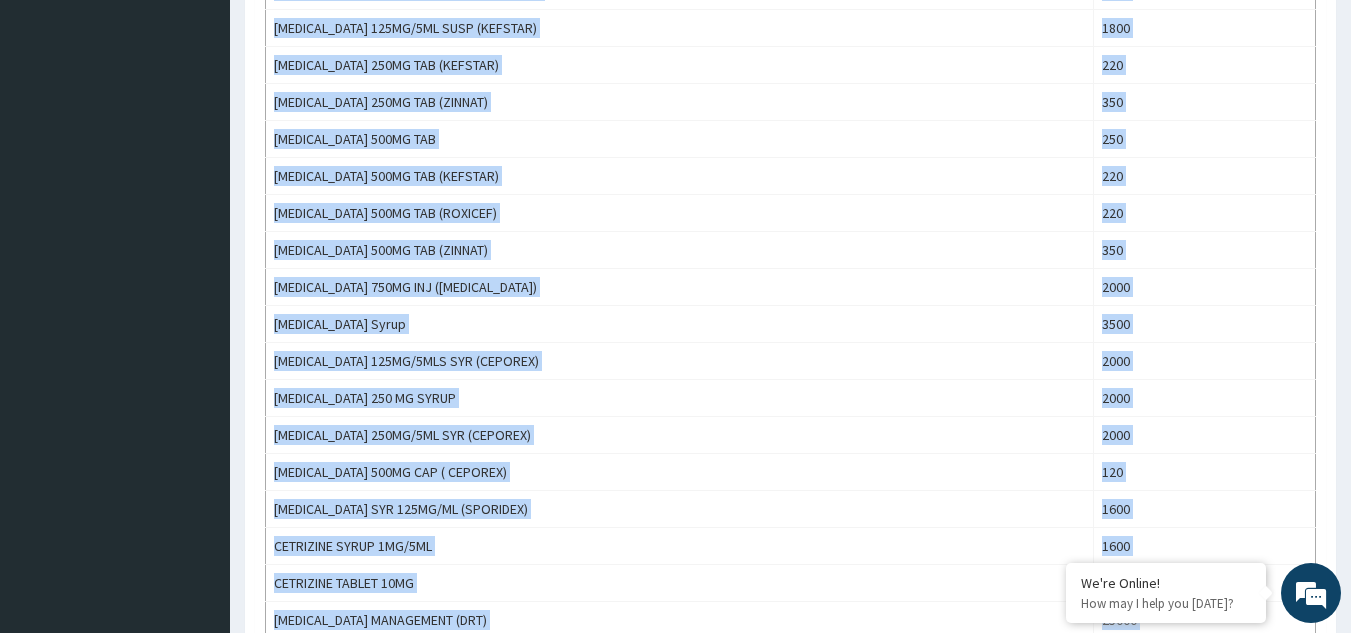 scroll, scrollTop: 1094, scrollLeft: 0, axis: vertical 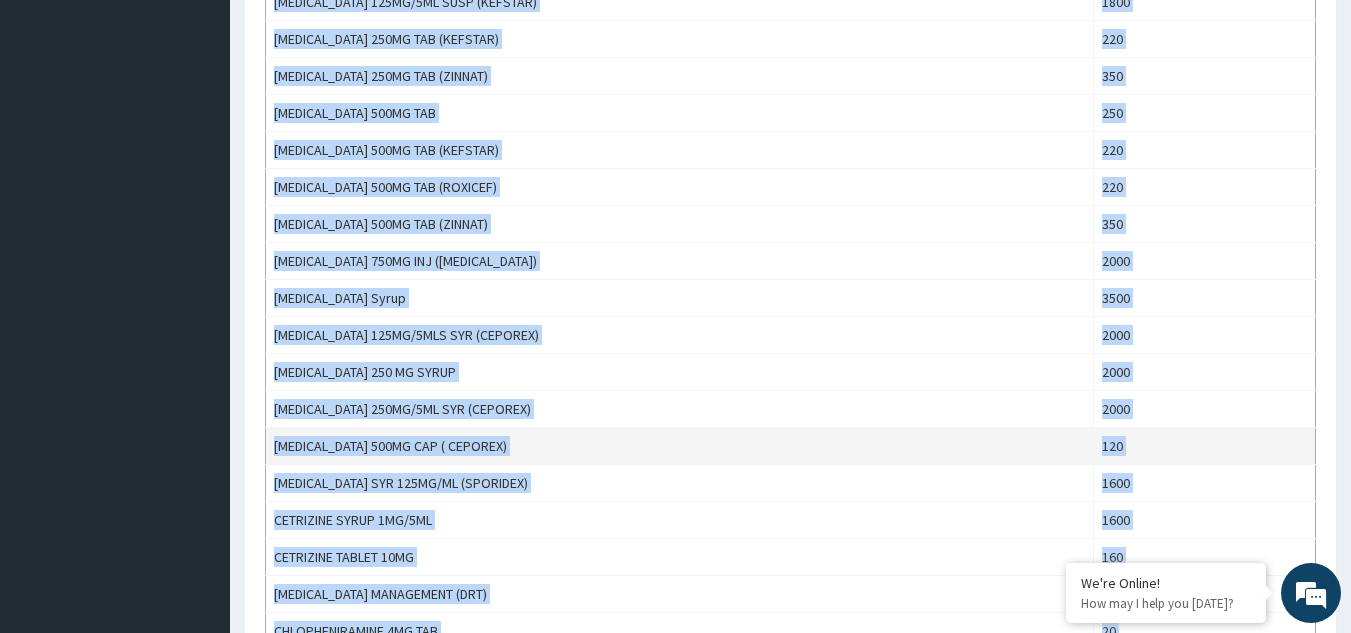 click on "[MEDICAL_DATA] 500MG CAP ( CEPOREX)" at bounding box center [680, 446] 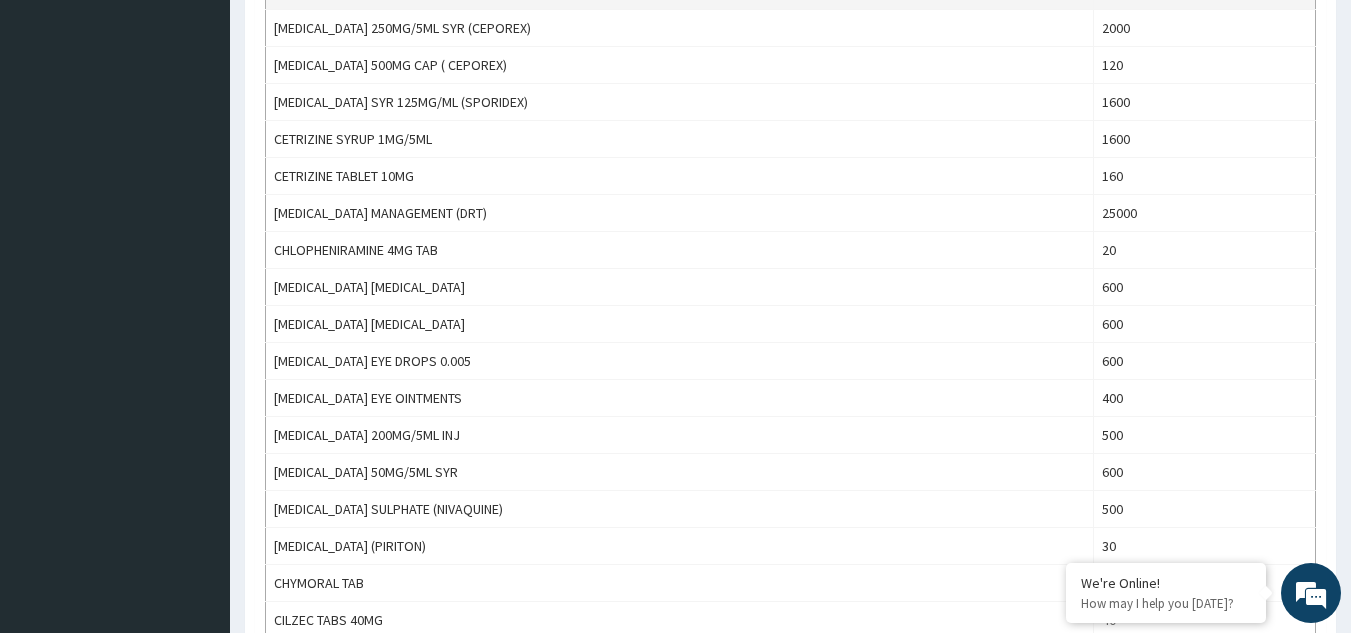 scroll, scrollTop: 1816, scrollLeft: 0, axis: vertical 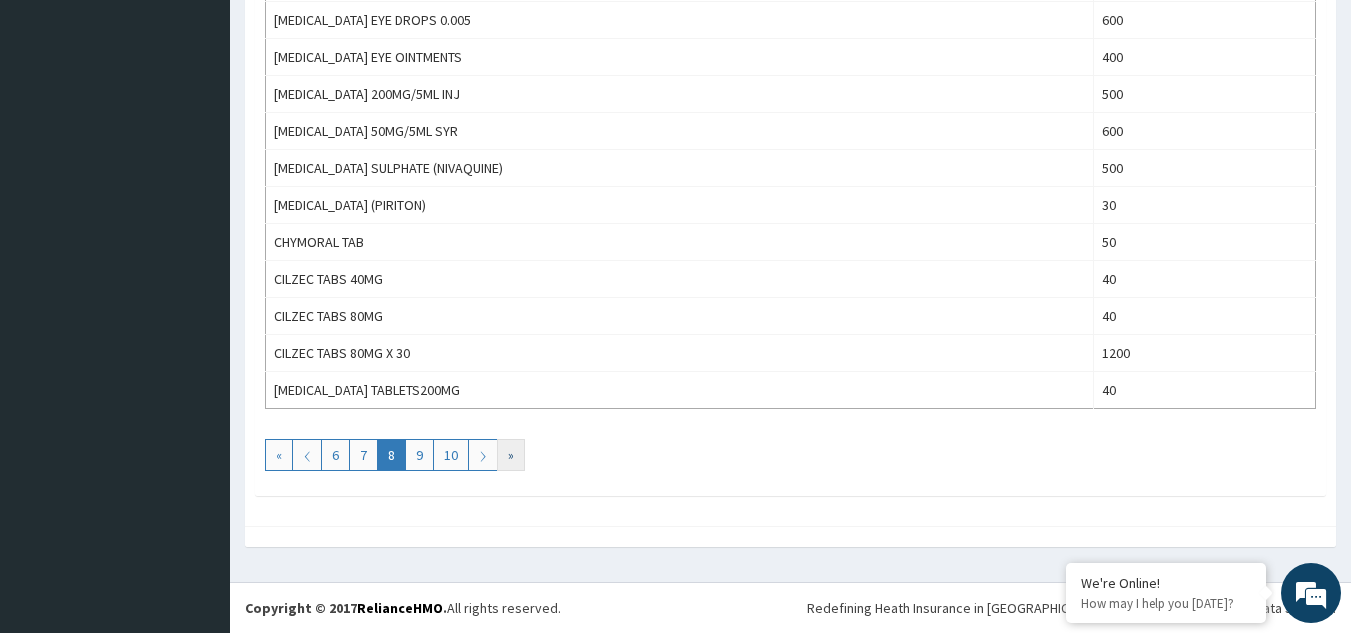 click on "»" at bounding box center (511, 455) 